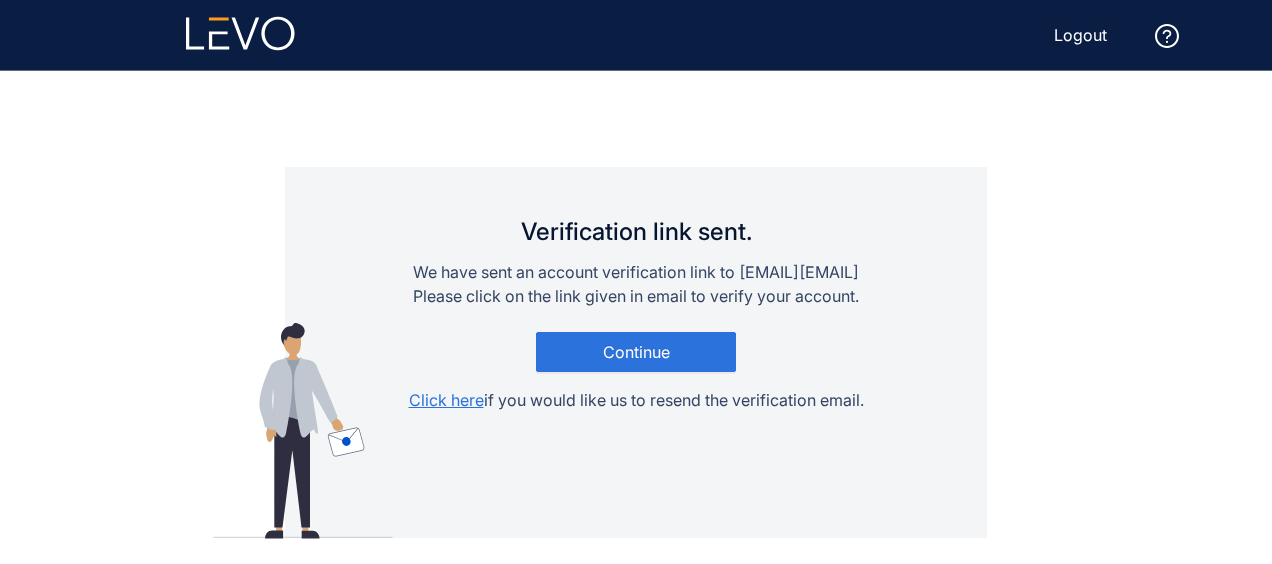 scroll, scrollTop: 0, scrollLeft: 0, axis: both 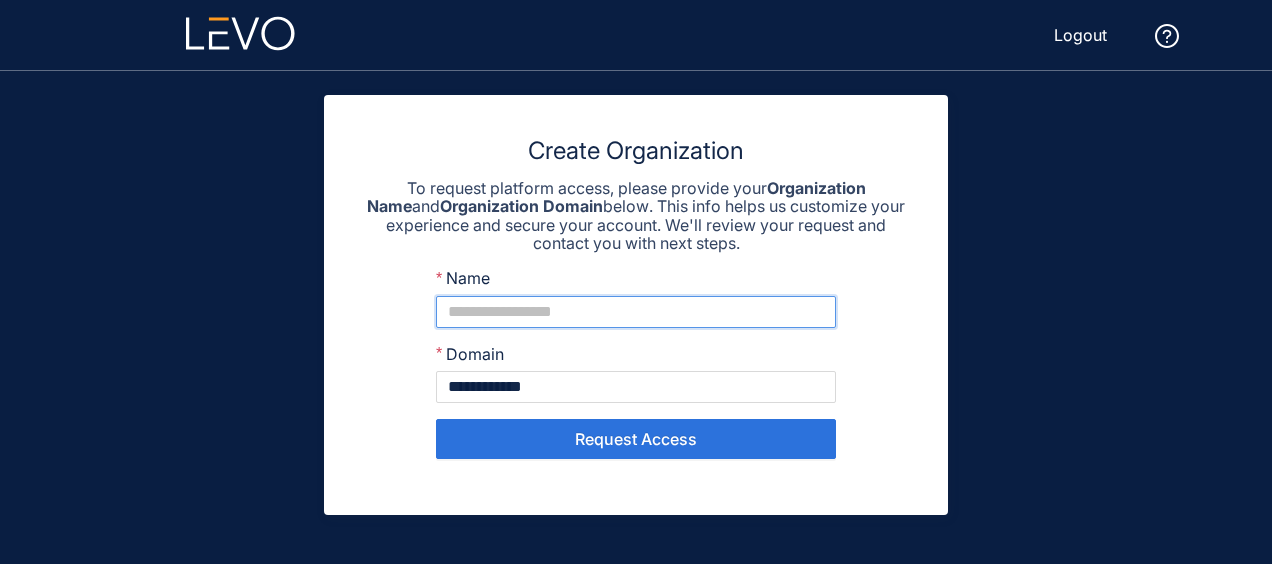 click on "Name" at bounding box center (636, 312) 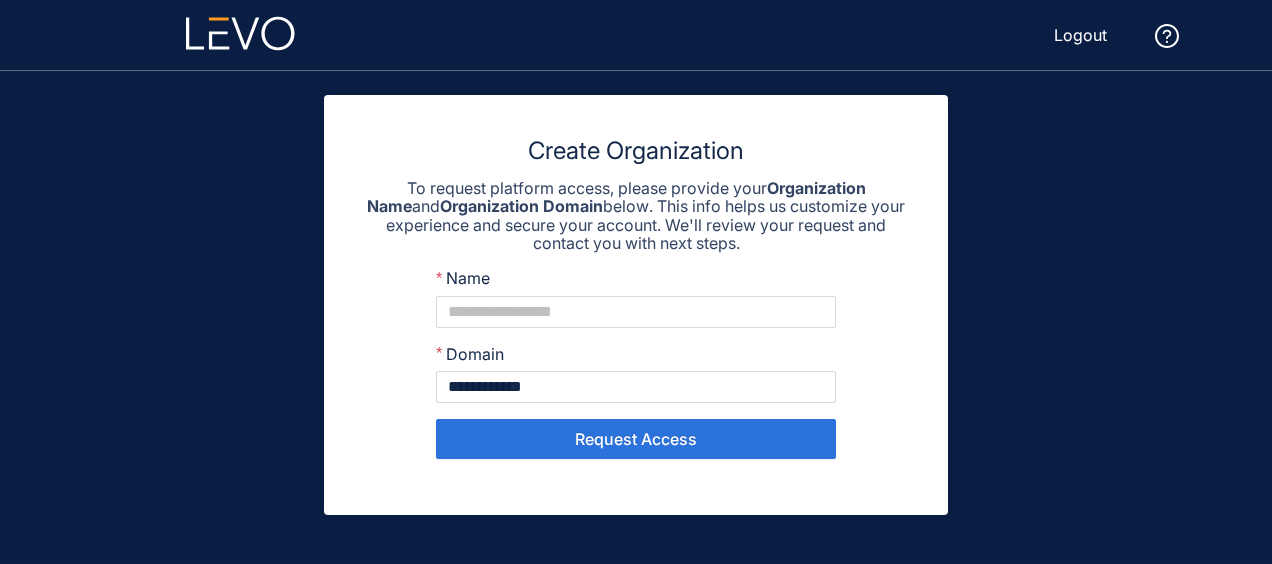 click on "**********" at bounding box center [636, 364] 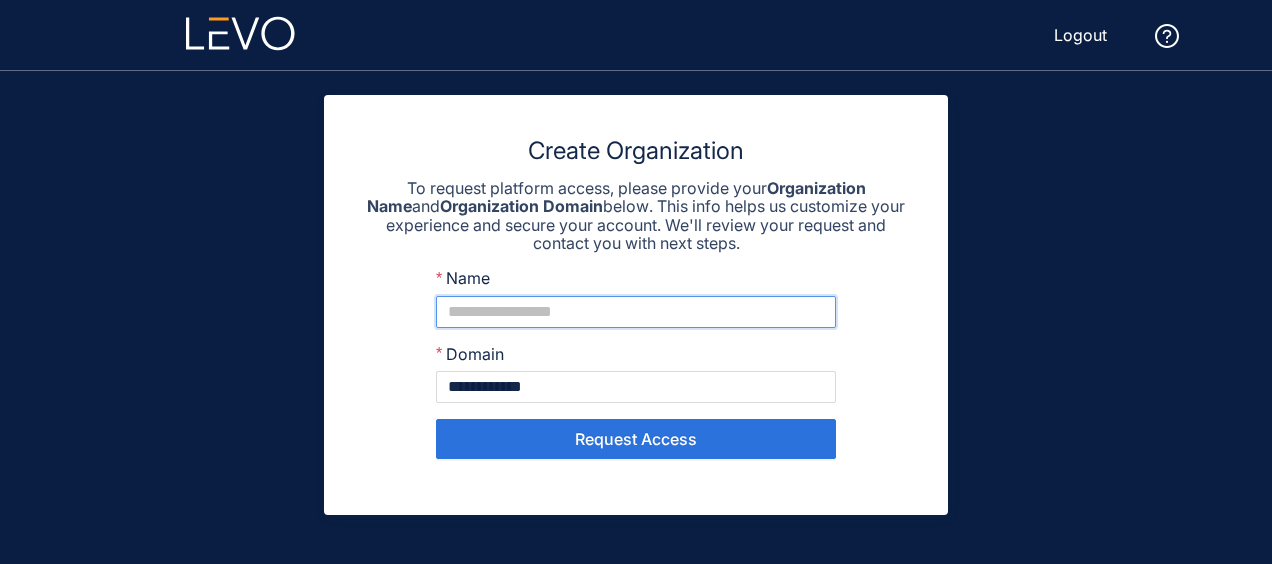 click on "Name" at bounding box center [636, 312] 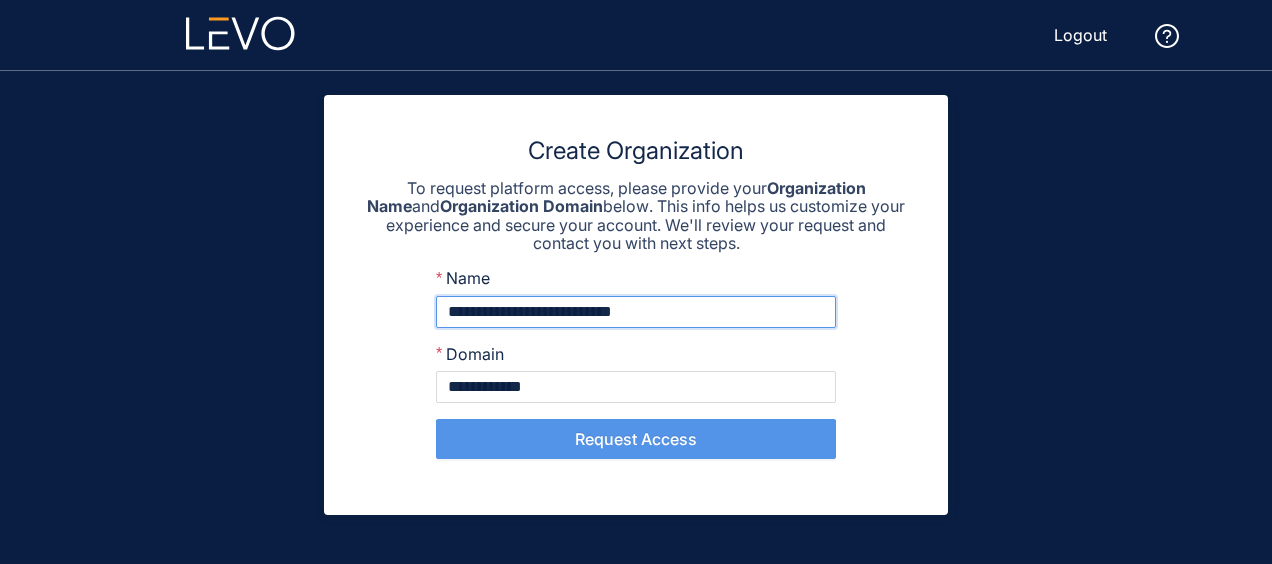 type on "**********" 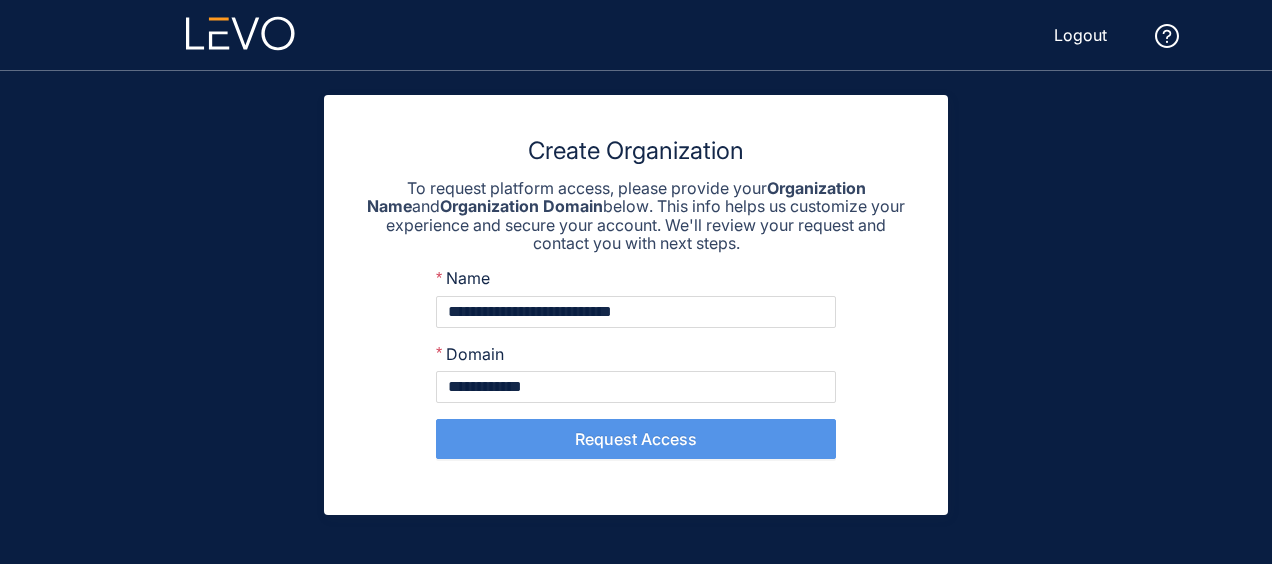 click on "Request Access" at bounding box center (636, 439) 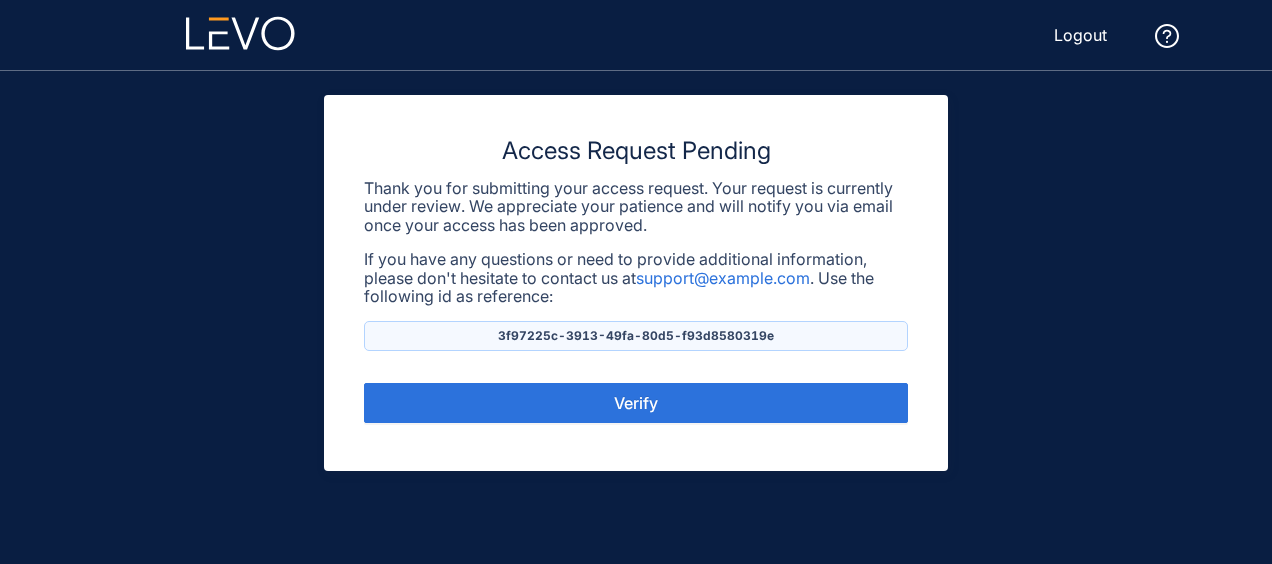 click on "Thank you for submitting your access request. Your request is currently under review. We appreciate your patience and will notify you via email once your access has been approved." at bounding box center [636, 206] 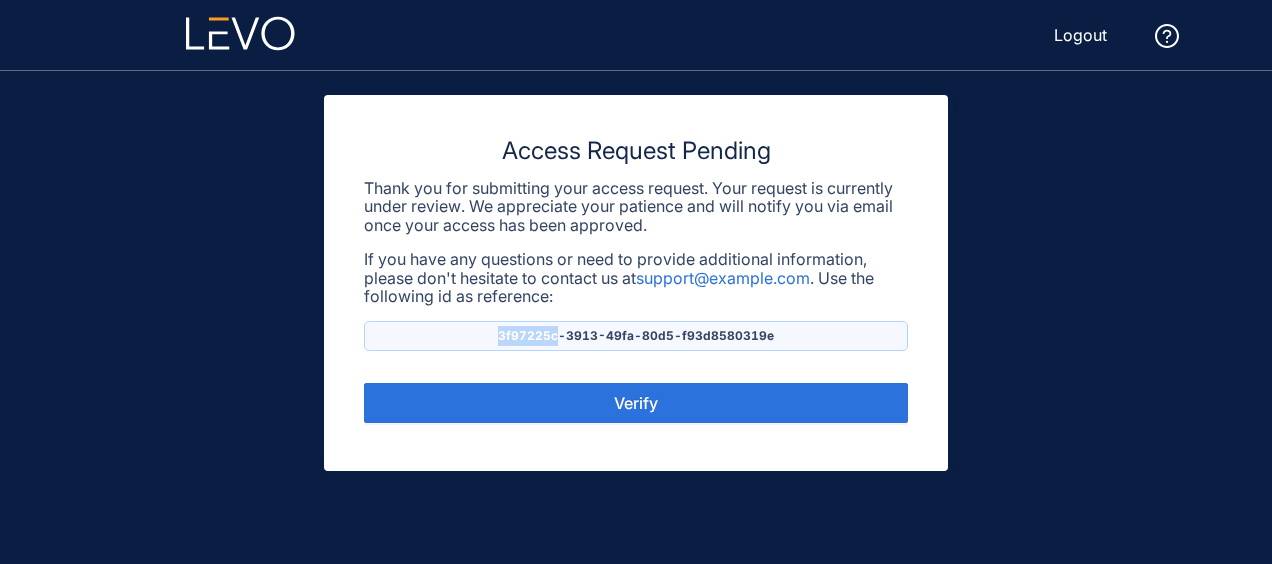 click on "3f97225c-3913-49fa-80d5-f93d8580319e" at bounding box center [636, 336] 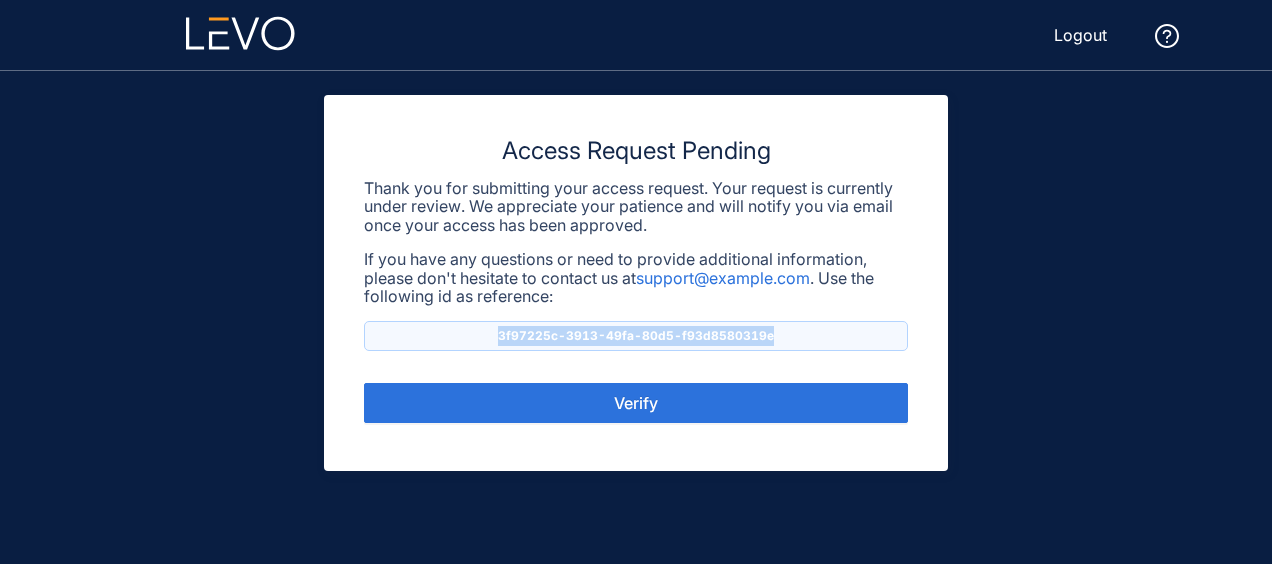 click on "3f97225c-3913-49fa-80d5-f93d8580319e" at bounding box center (636, 336) 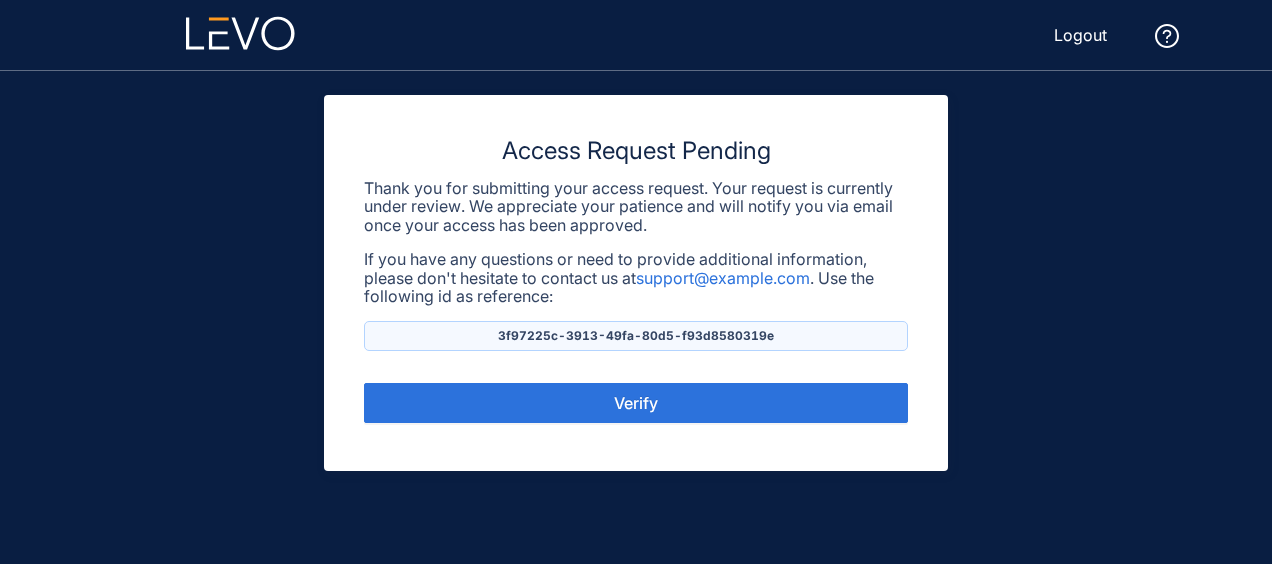 click on "Thank you for submitting your access request. Your request is currently under review. We appreciate your patience and will notify you via email once your access has been approved." at bounding box center [636, 206] 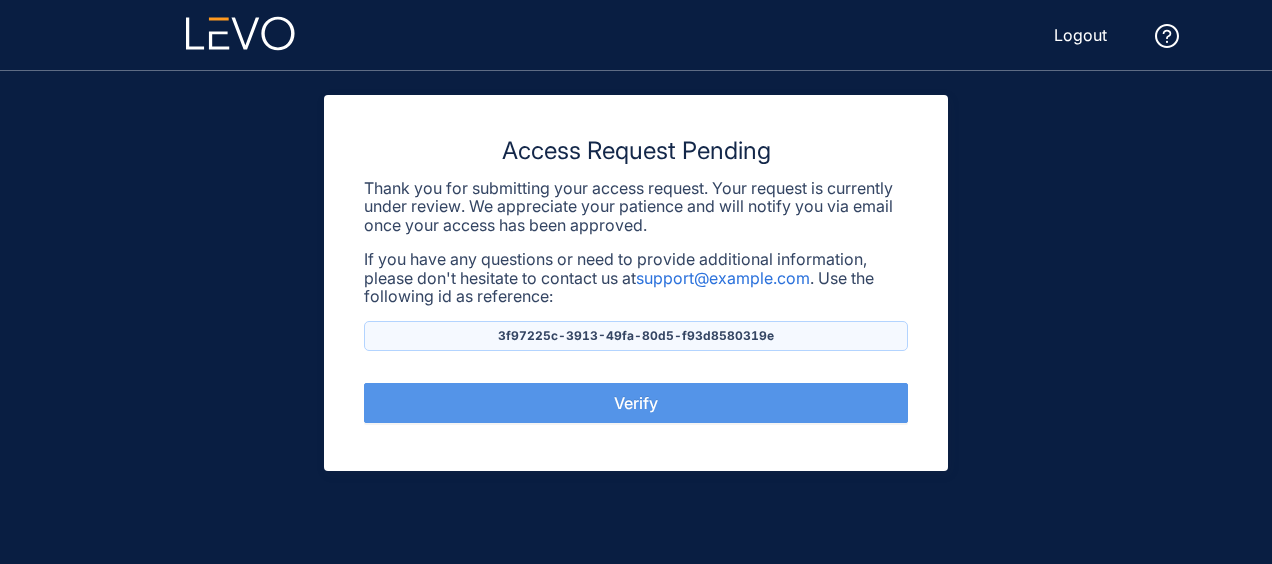 click on "Verify" at bounding box center (636, 403) 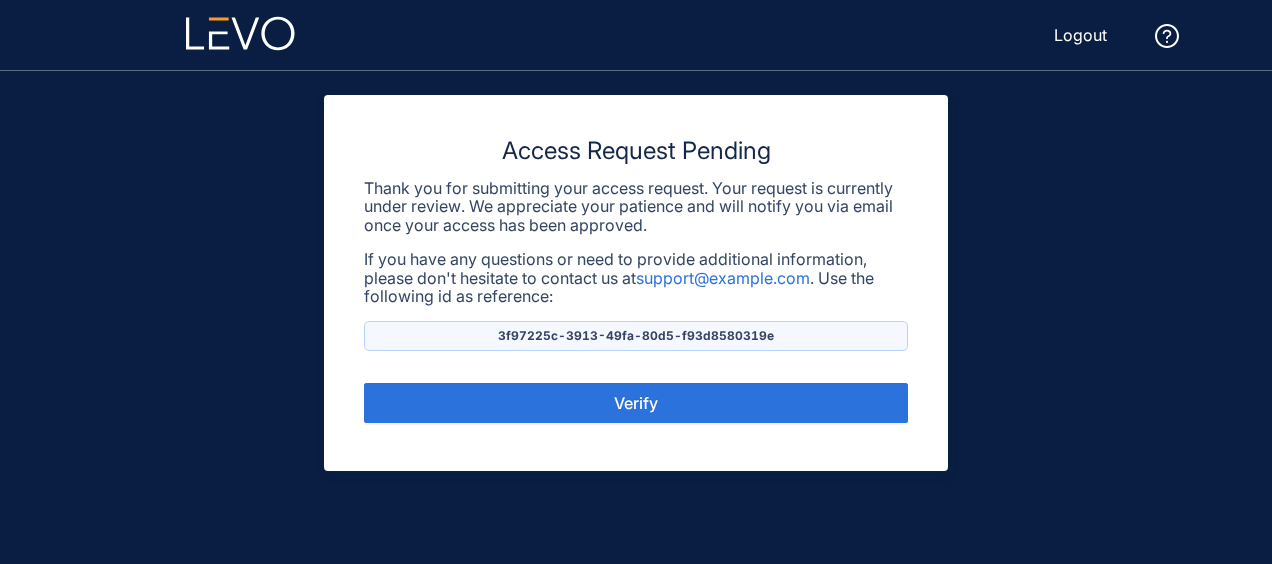 click on "Access Request Pending Thank you for submitting your access request. Your request is currently under review. We appreciate your patience and will notify you via email once your access has been approved. If you have any questions or need to provide additional information, please don't hesitate to contact us at  support@example.com . Use the following id as reference: [UUID]" at bounding box center (636, 243) 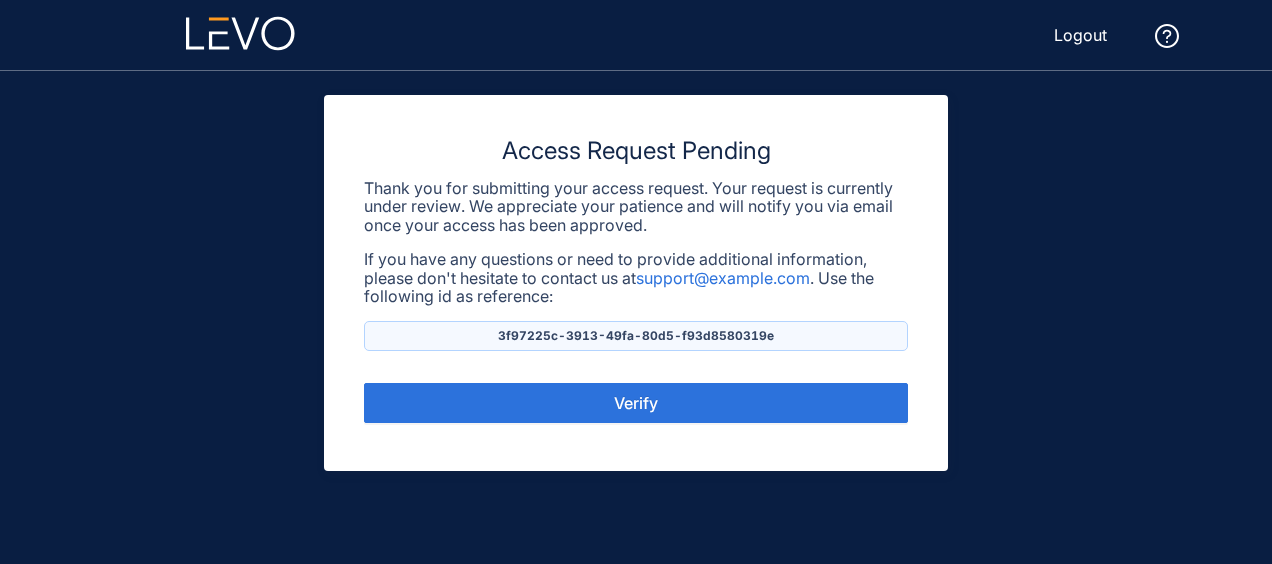 click on "Access Request Pending Thank you for submitting your access request. Your request is currently under review. We appreciate your patience and will notify you via email once your access has been approved. If you have any questions or need to provide additional information, please don't hesitate to contact us at  support@example.com . Use the following id as reference: [UUID]" at bounding box center (636, 243) 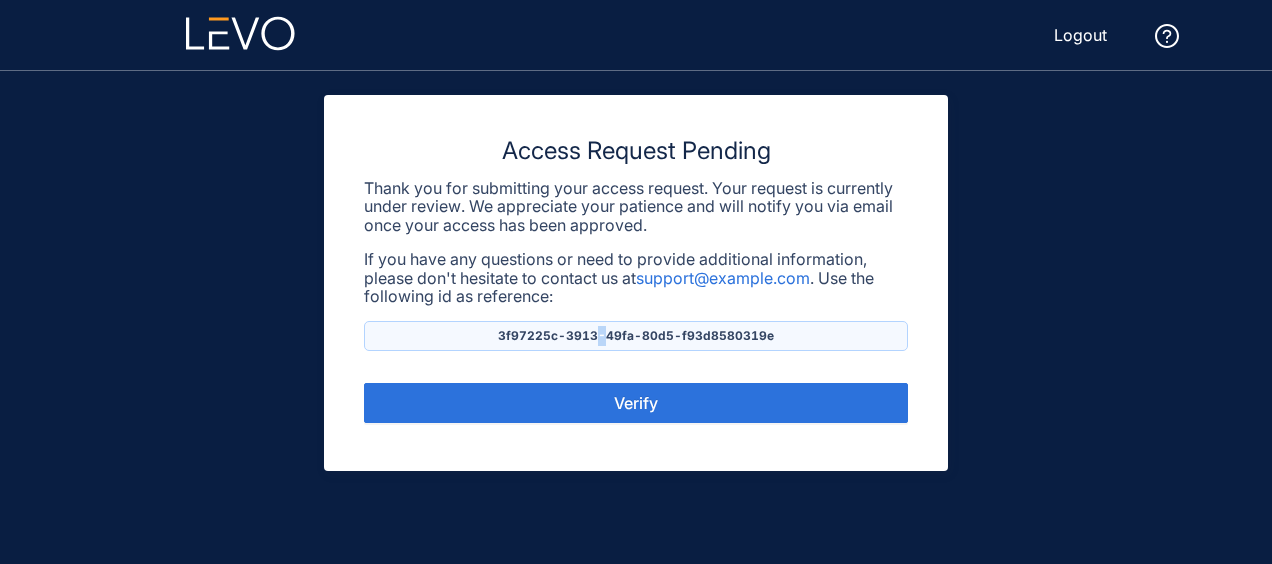 click on "3f97225c-3913-49fa-80d5-f93d8580319e" at bounding box center [636, 336] 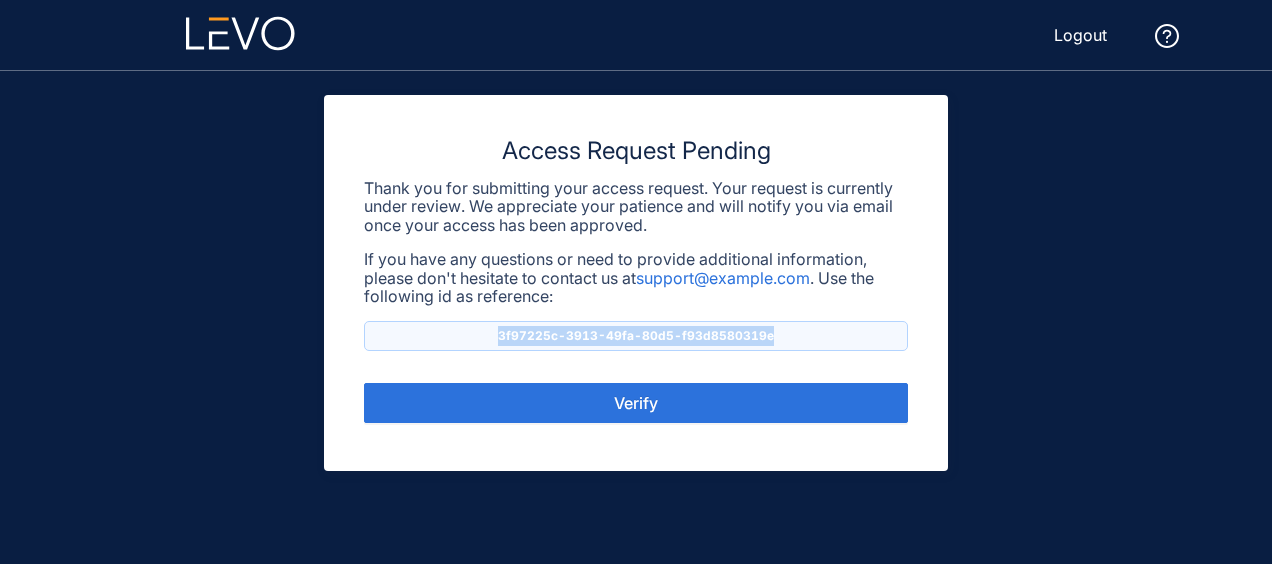 click on "3f97225c-3913-49fa-80d5-f93d8580319e" at bounding box center [636, 336] 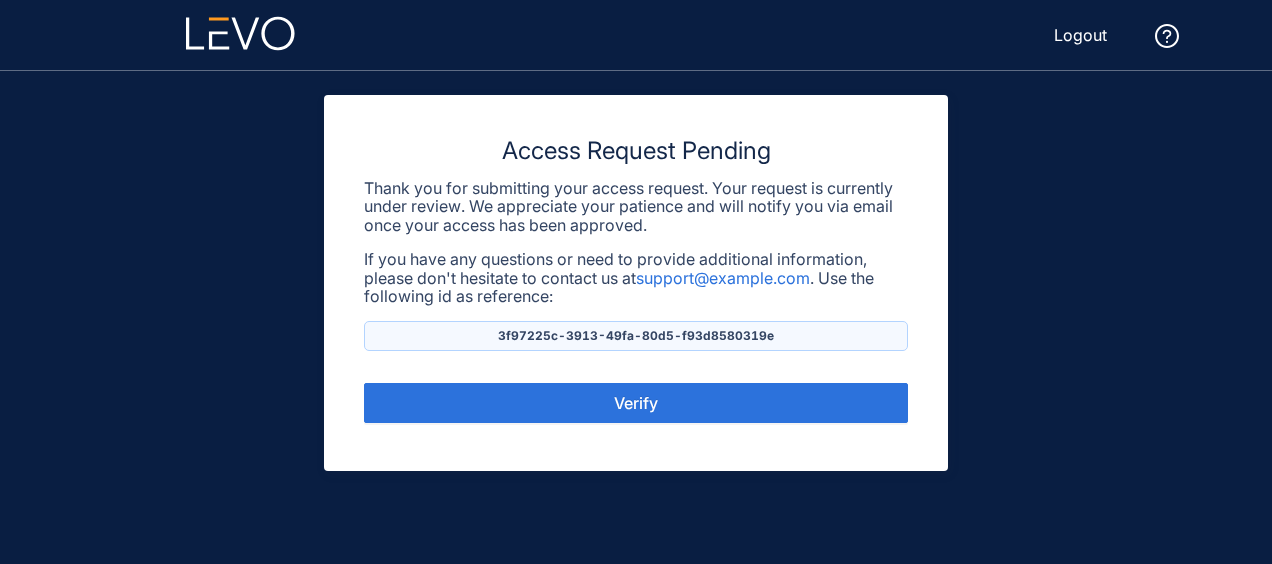 click on "Thank you for submitting your access request. Your request is currently under review. We appreciate your patience and will notify you via email once your access has been approved." at bounding box center (636, 206) 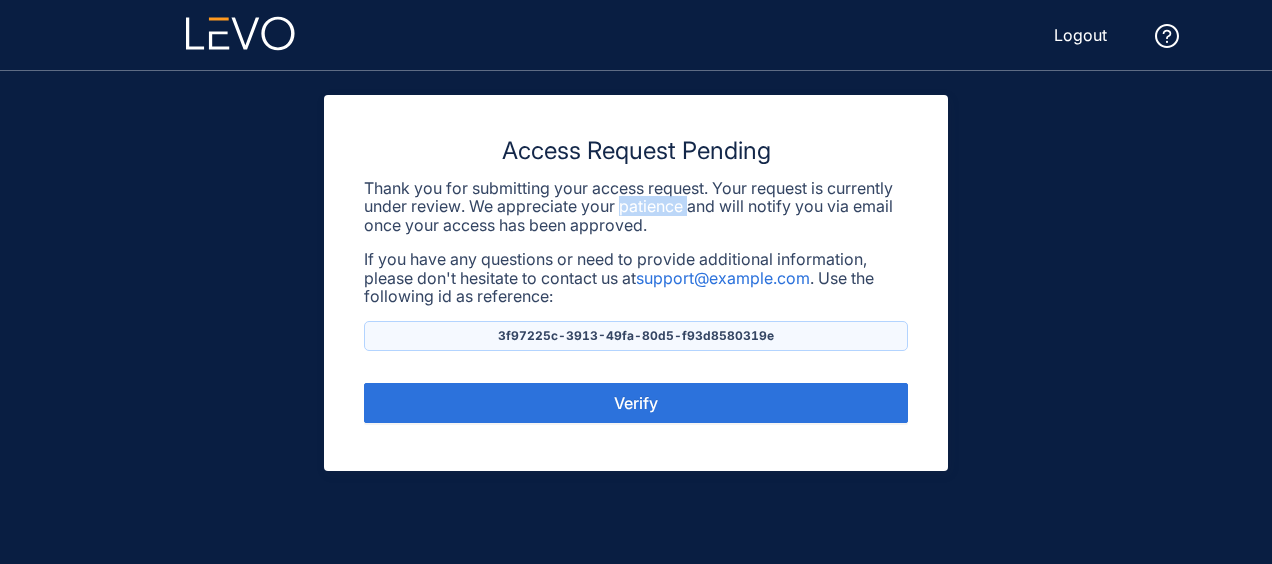 click on "Thank you for submitting your access request. Your request is currently under review. We appreciate your patience and will notify you via email once your access has been approved." at bounding box center (636, 206) 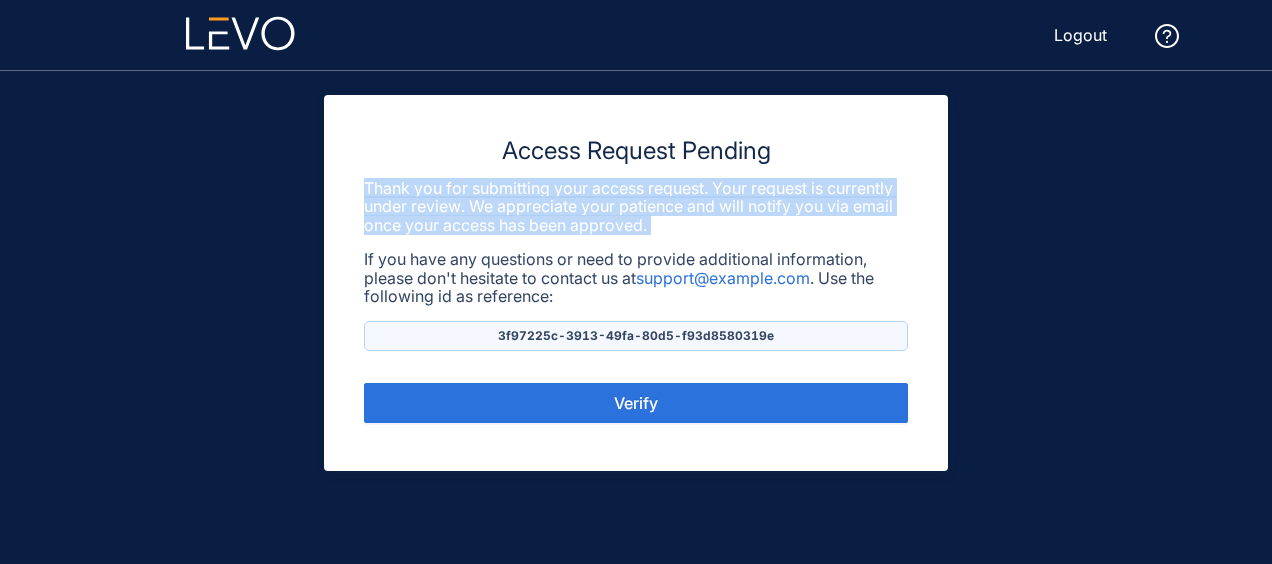 click on "Thank you for submitting your access request. Your request is currently under review. We appreciate your patience and will notify you via email once your access has been approved." at bounding box center [636, 206] 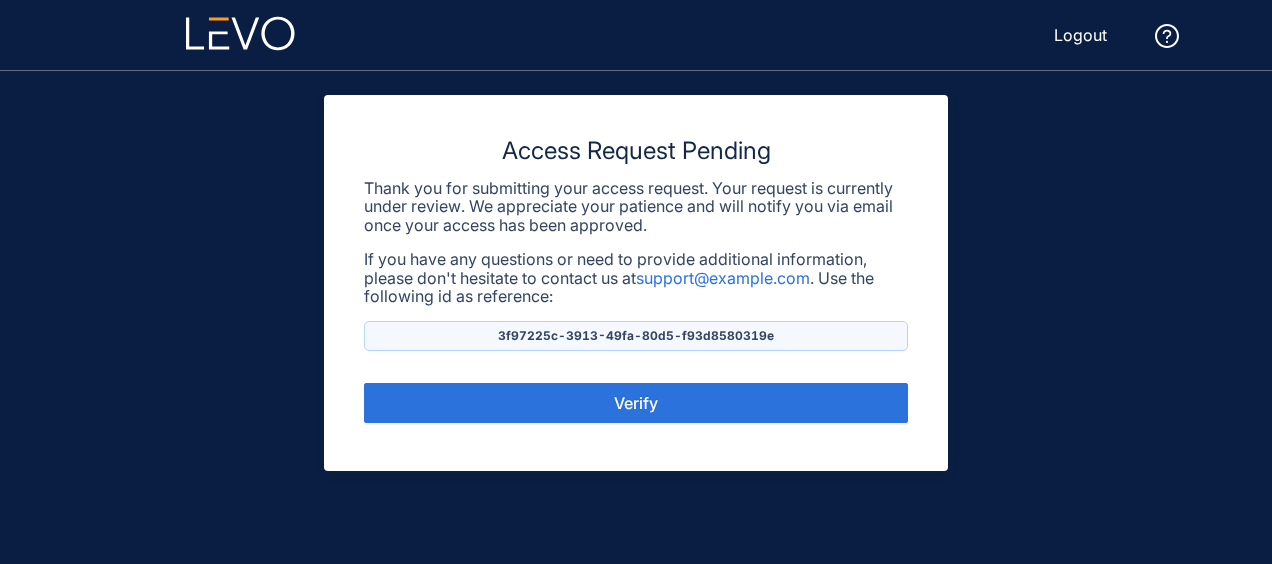 click on "If you have any questions or need to provide additional information, please don't hesitate to contact us at  support@example.com . Use the following id as reference:" at bounding box center [636, 277] 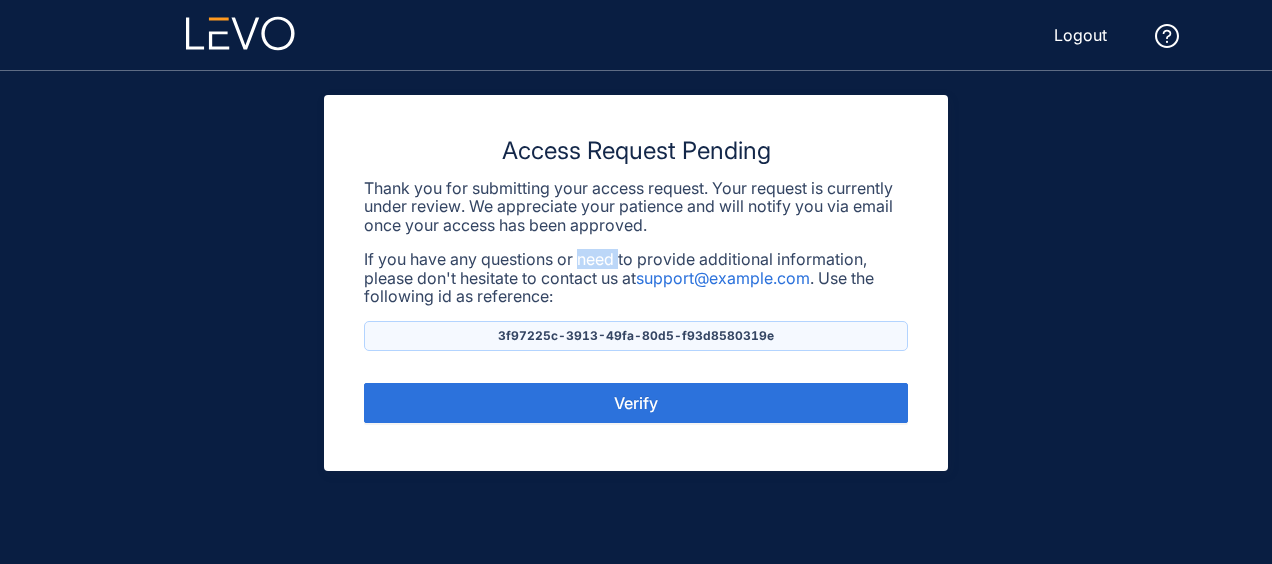 click on "If you have any questions or need to provide additional information, please don't hesitate to contact us at  support@example.com . Use the following id as reference:" at bounding box center [636, 277] 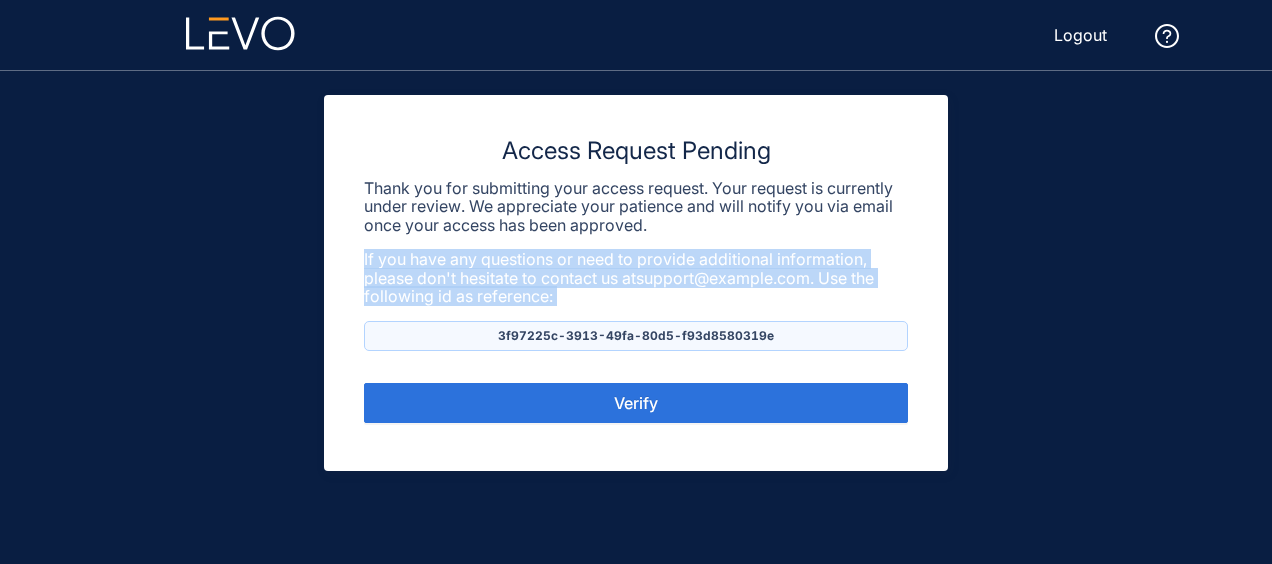 click on "If you have any questions or need to provide additional information, please don't hesitate to contact us at  support@example.com . Use the following id as reference:" at bounding box center (636, 277) 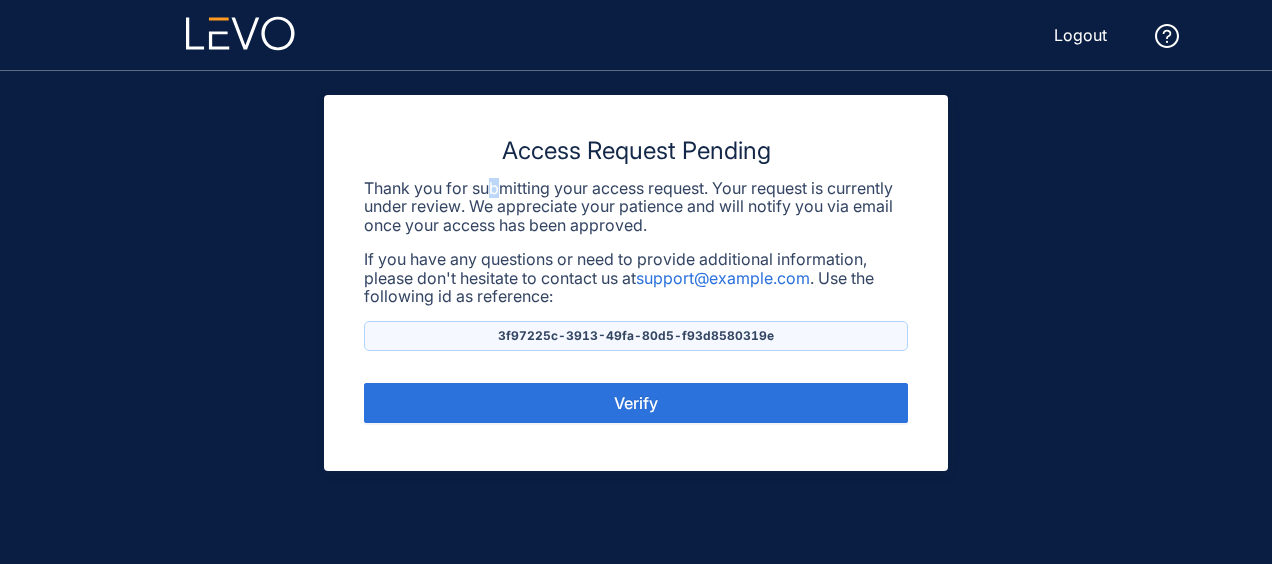 drag, startPoint x: 603, startPoint y: 256, endPoint x: 495, endPoint y: 196, distance: 123.54756 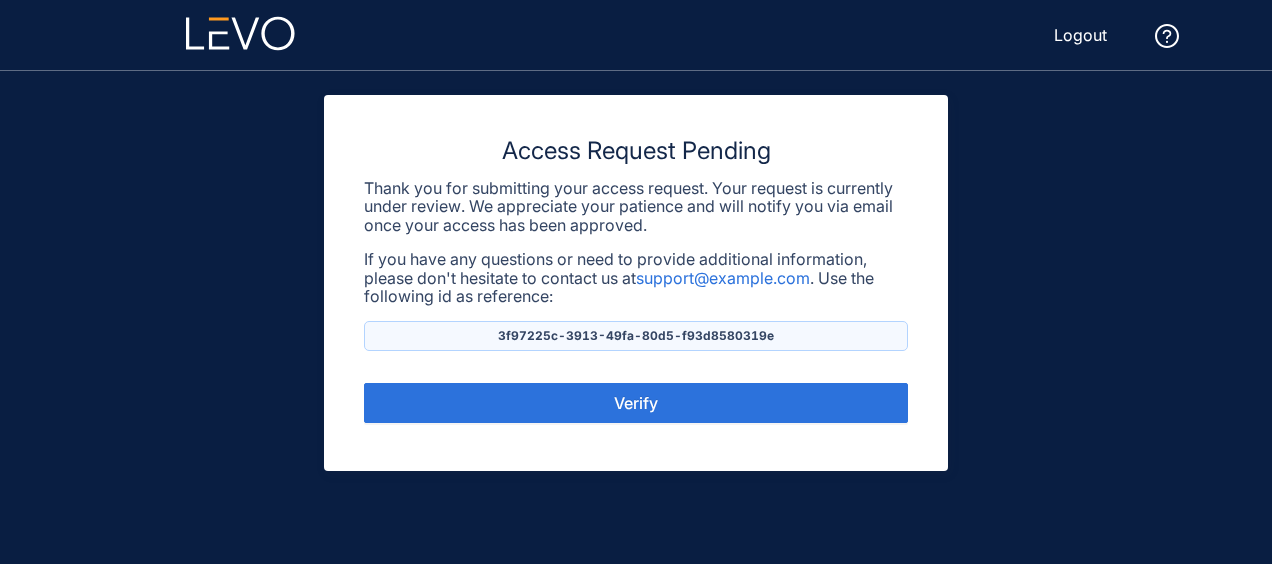 drag, startPoint x: 495, startPoint y: 196, endPoint x: 710, endPoint y: 223, distance: 216.68872 